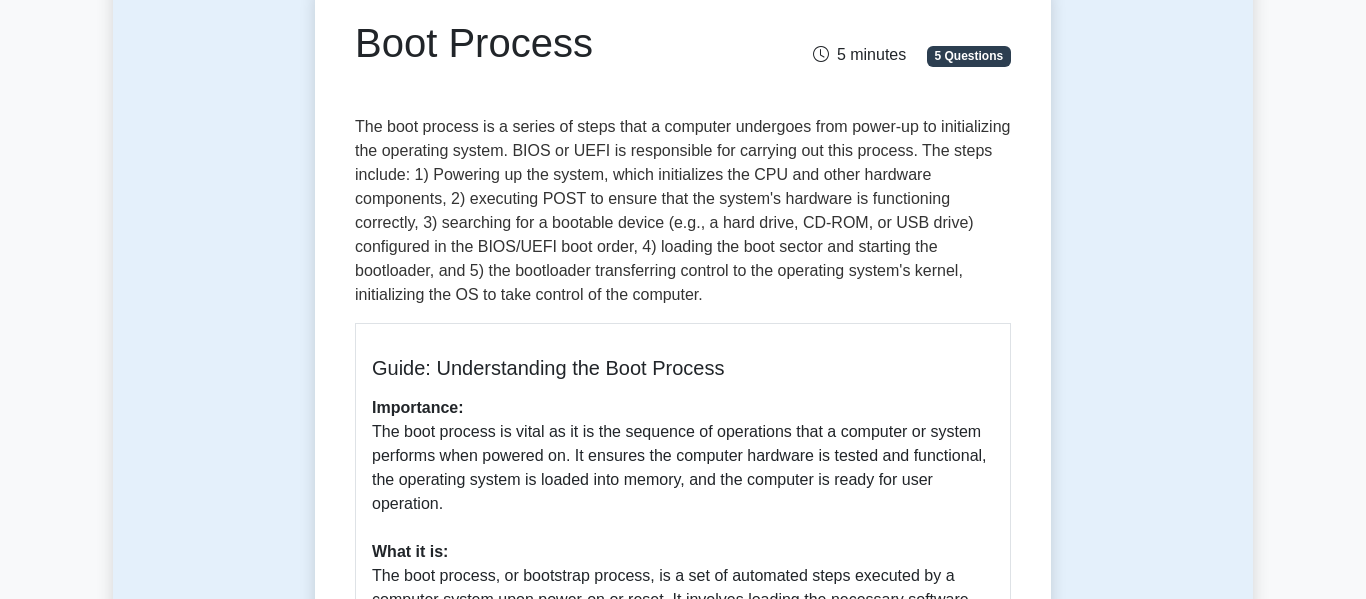 scroll, scrollTop: 214, scrollLeft: 0, axis: vertical 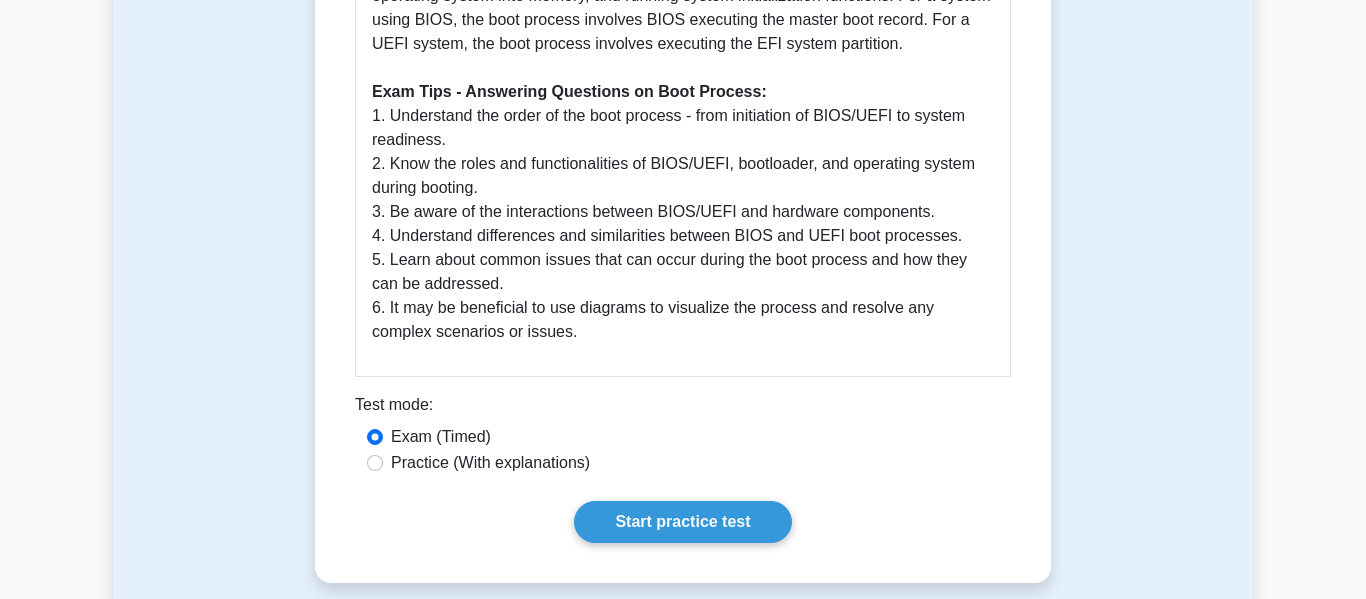 click on "Practice (With explanations)" at bounding box center [490, 463] 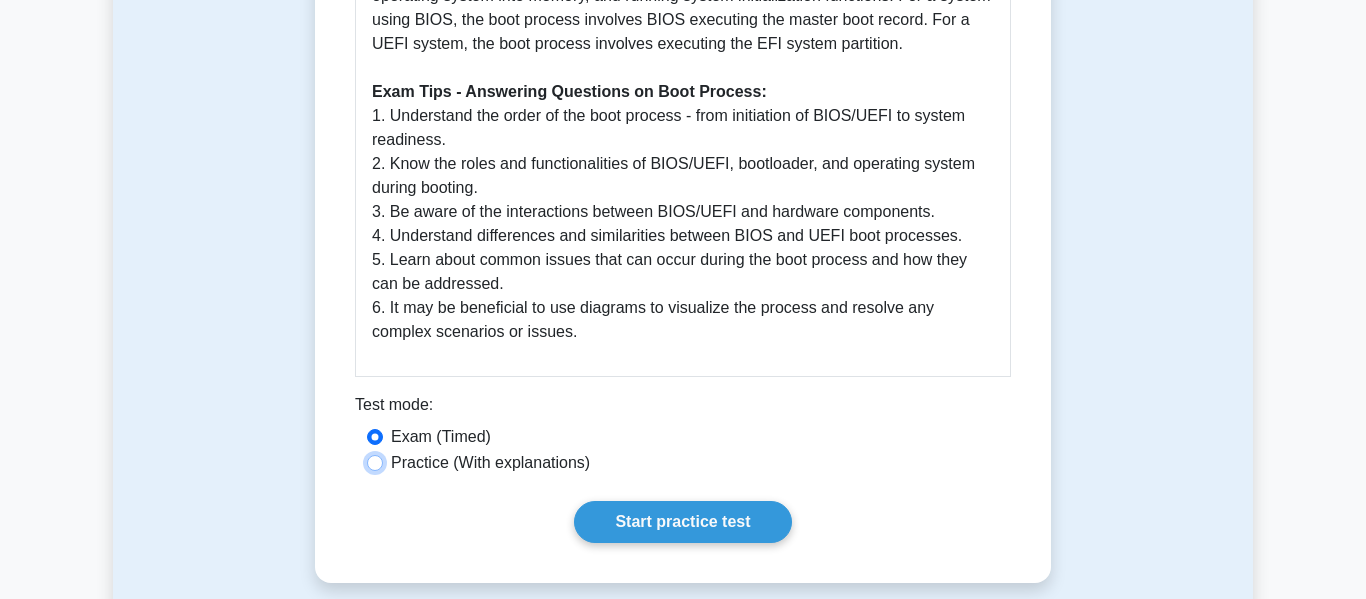 click on "Practice (With explanations)" at bounding box center [375, 463] 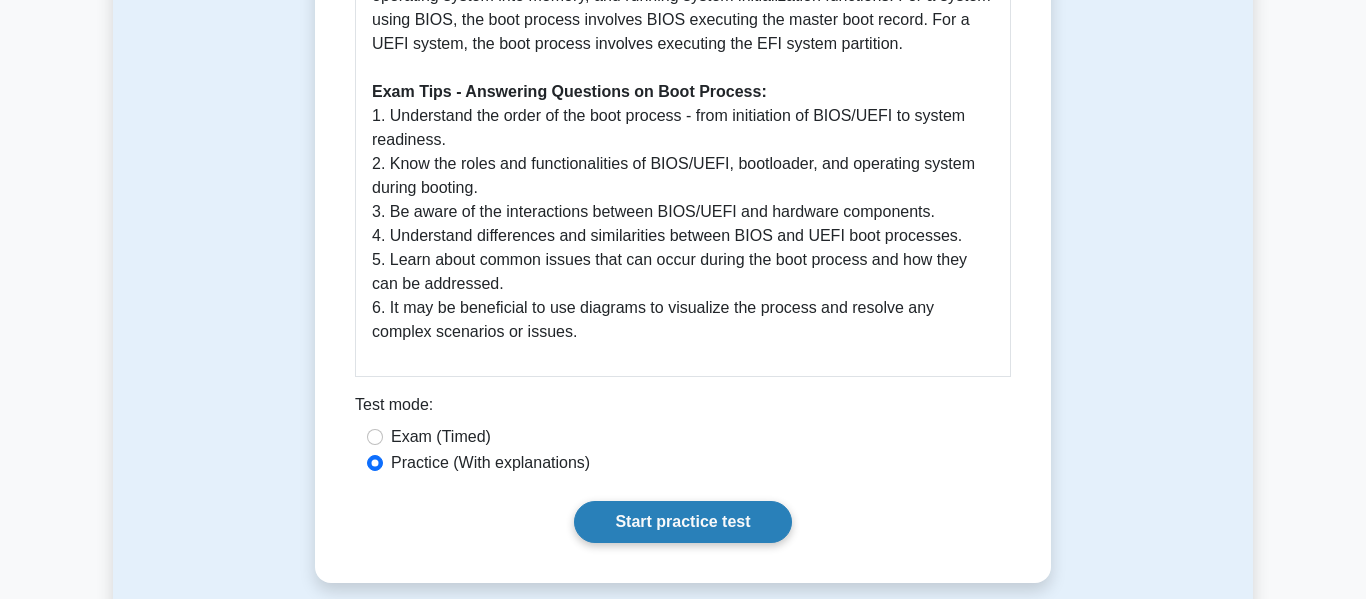 click on "Start practice test" at bounding box center [682, 522] 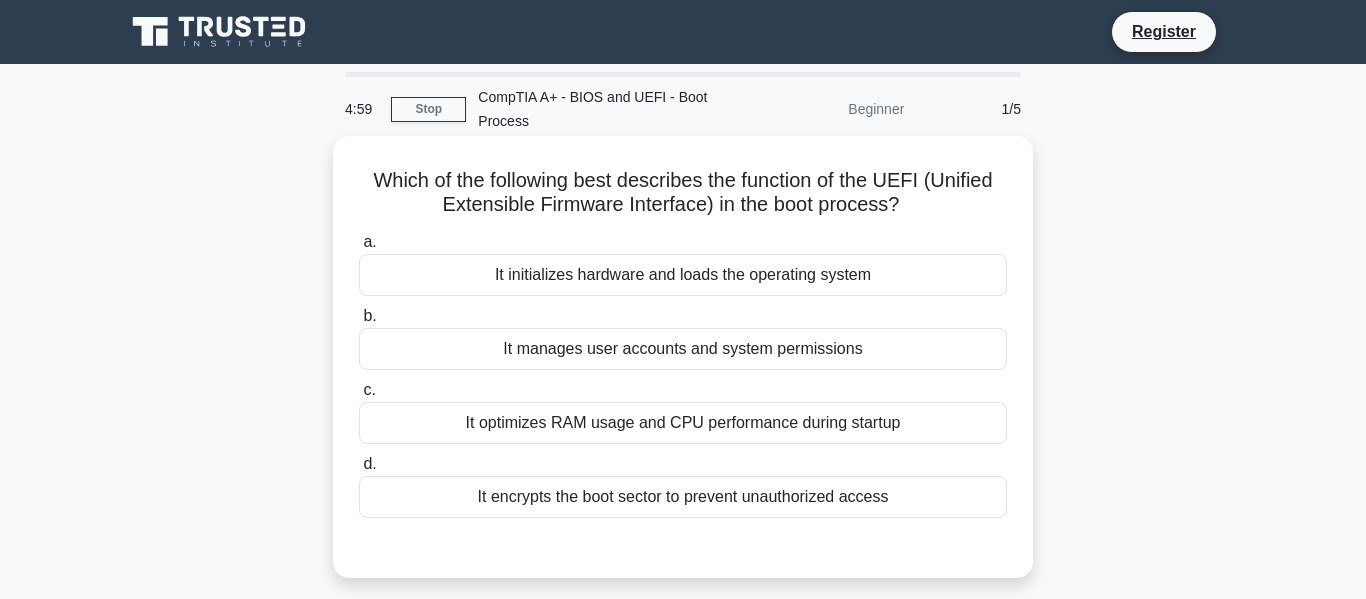 scroll, scrollTop: 0, scrollLeft: 0, axis: both 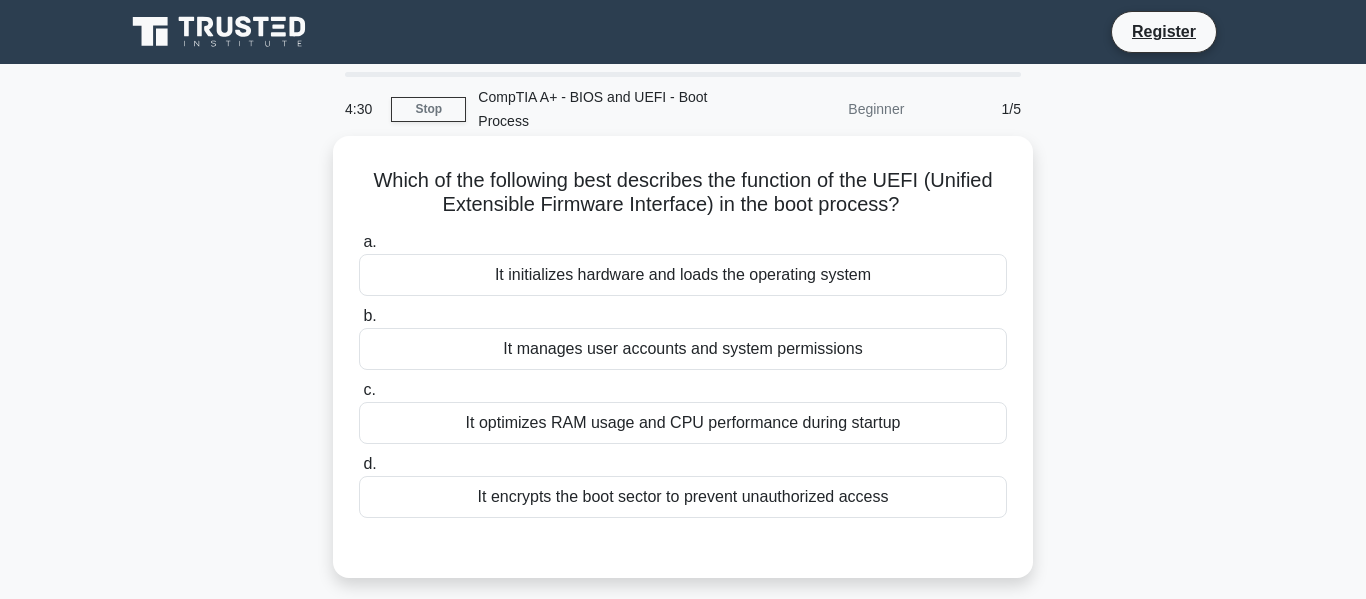 click on "It initializes hardware and loads the operating system" at bounding box center [683, 275] 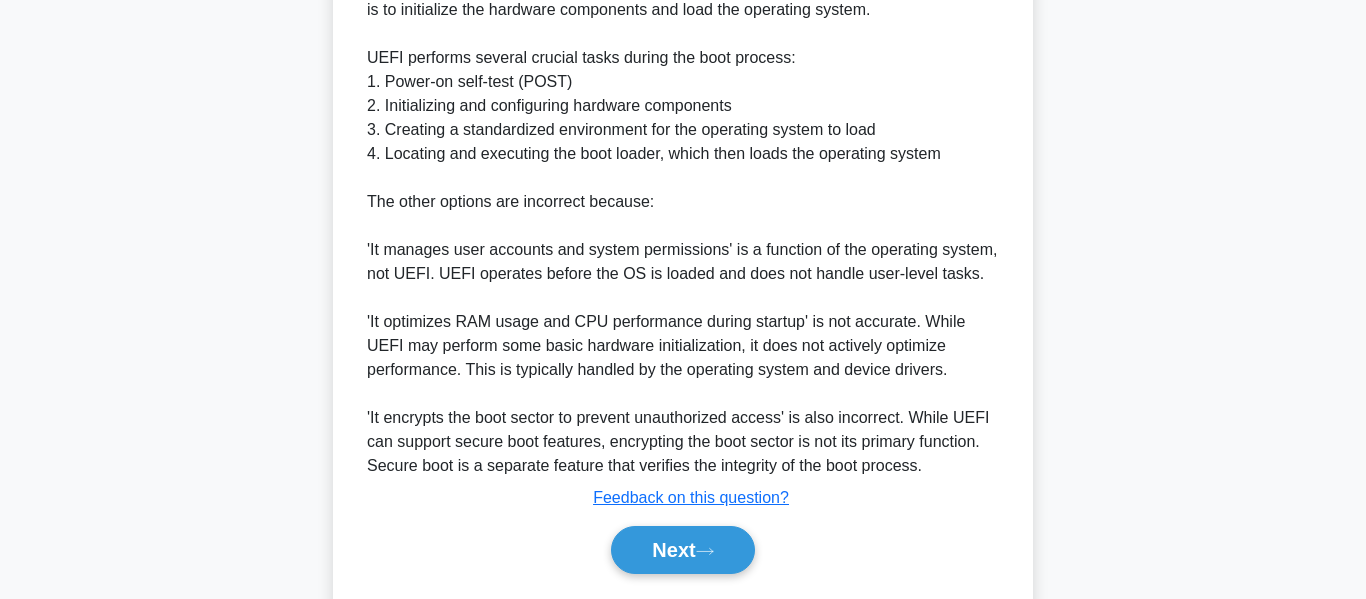 scroll, scrollTop: 697, scrollLeft: 0, axis: vertical 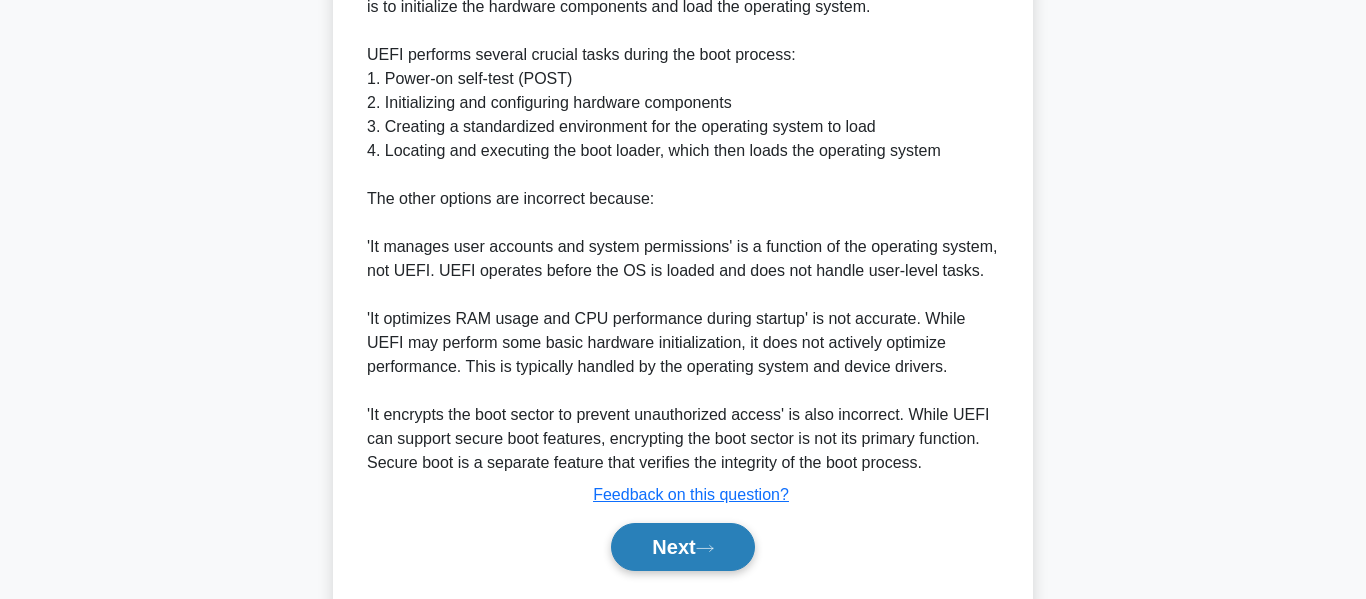 click on "Next" at bounding box center (682, 547) 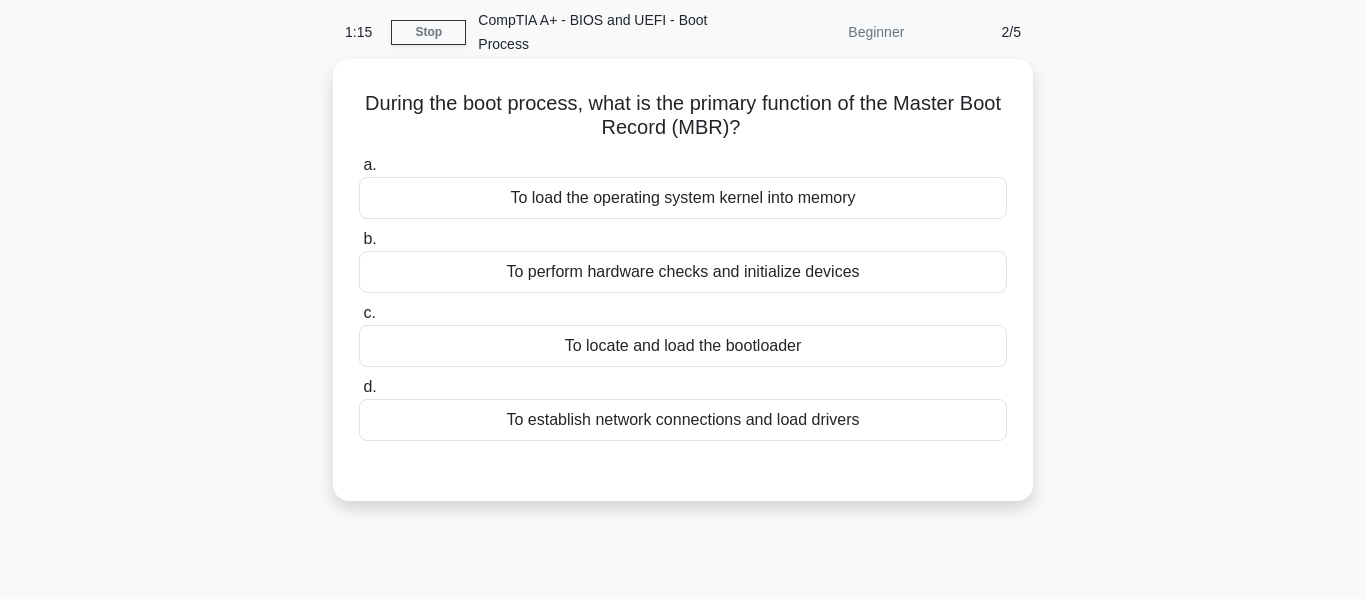 scroll, scrollTop: 75, scrollLeft: 0, axis: vertical 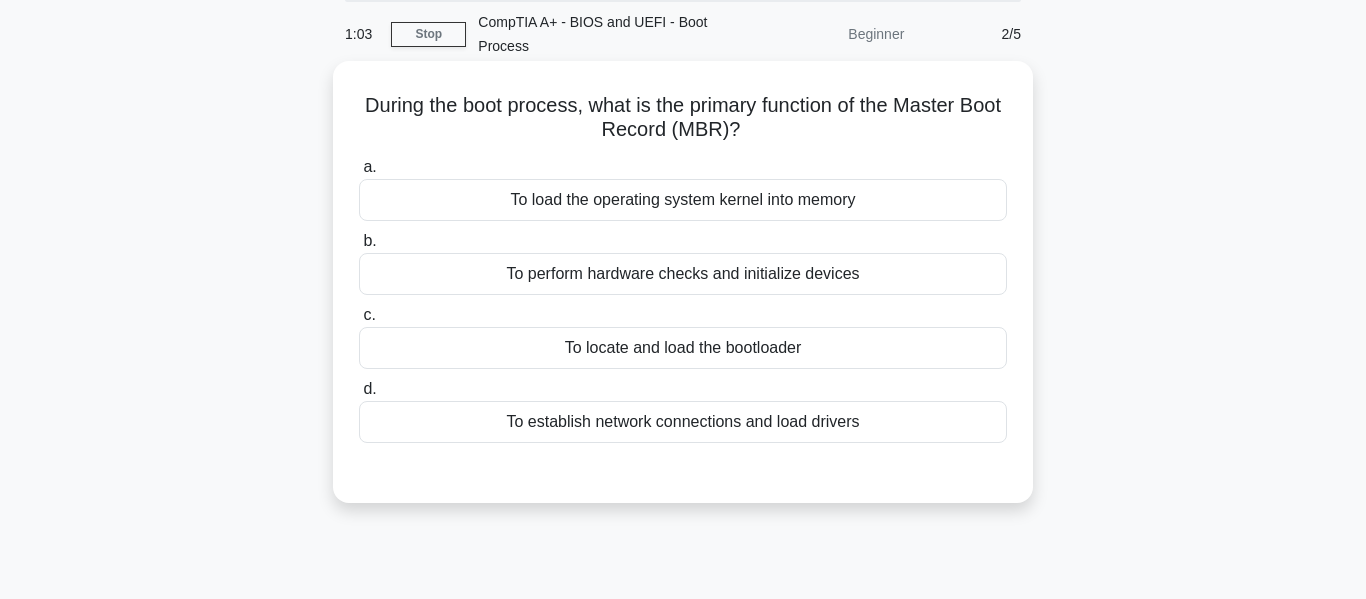 click on "To load the operating system kernel into memory" at bounding box center [683, 200] 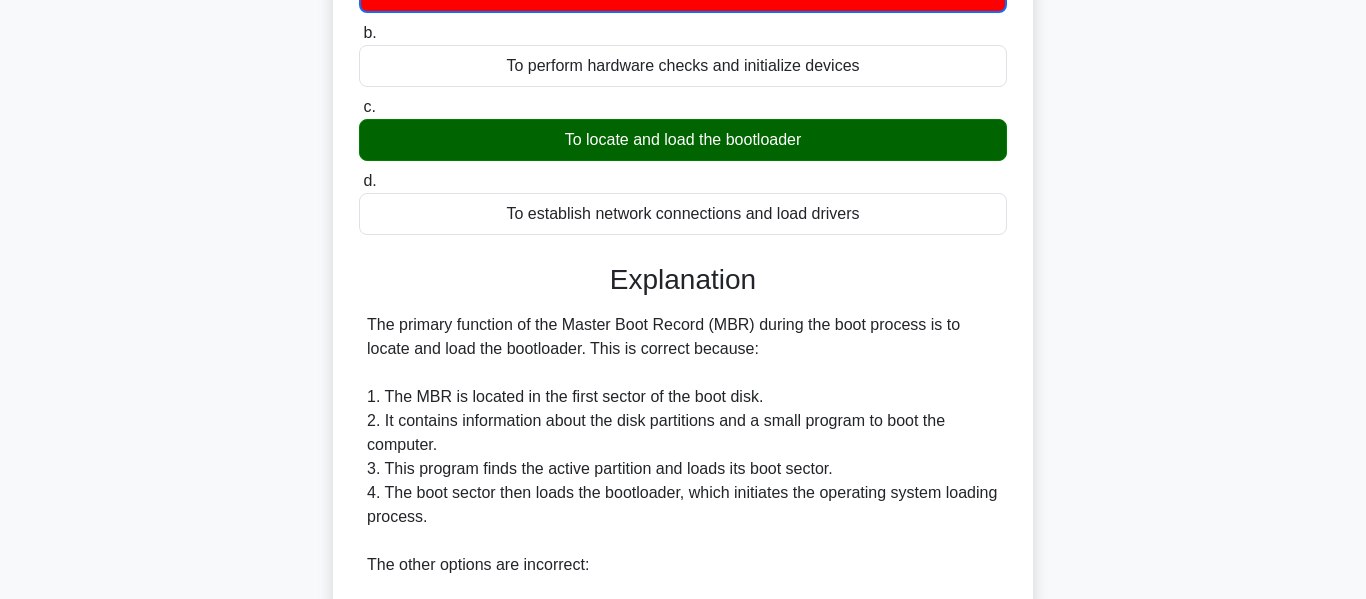 scroll, scrollTop: 286, scrollLeft: 0, axis: vertical 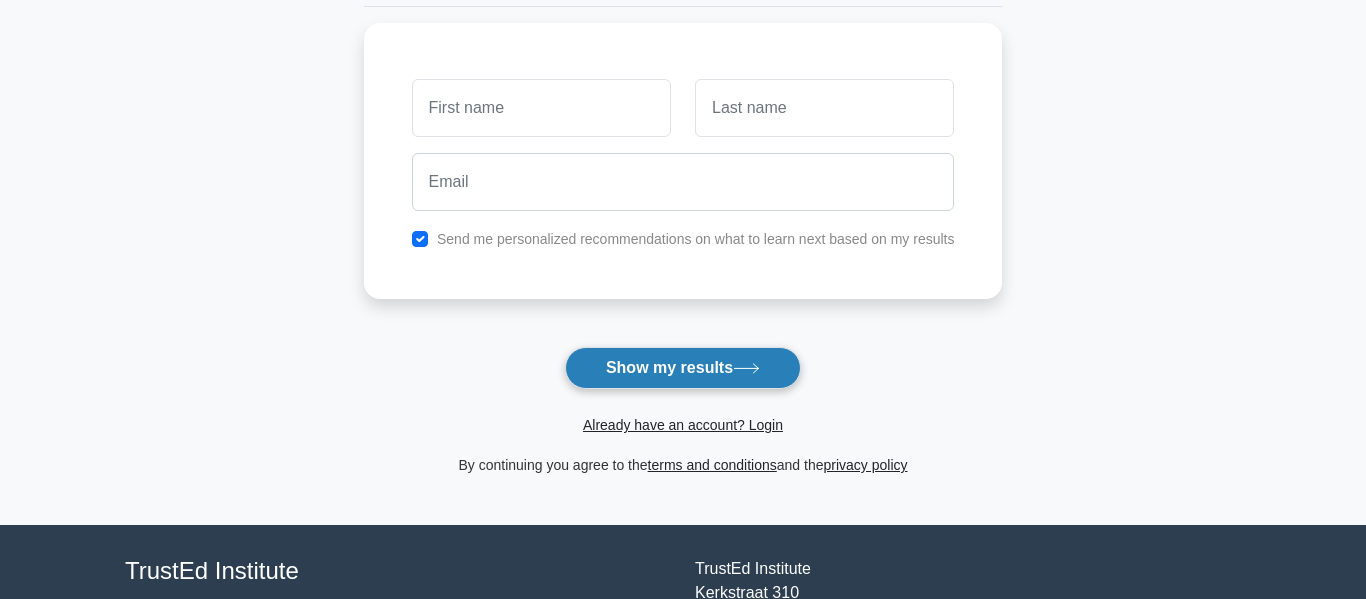 click on "Show my results" at bounding box center (683, 368) 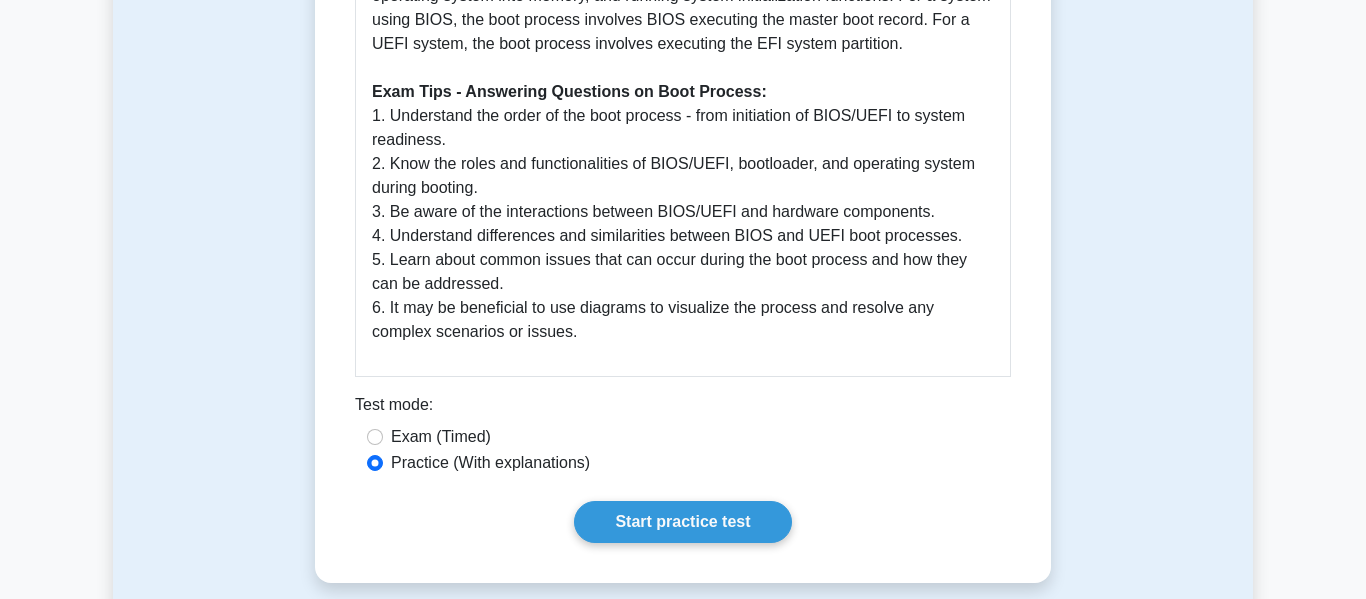 scroll, scrollTop: 0, scrollLeft: 0, axis: both 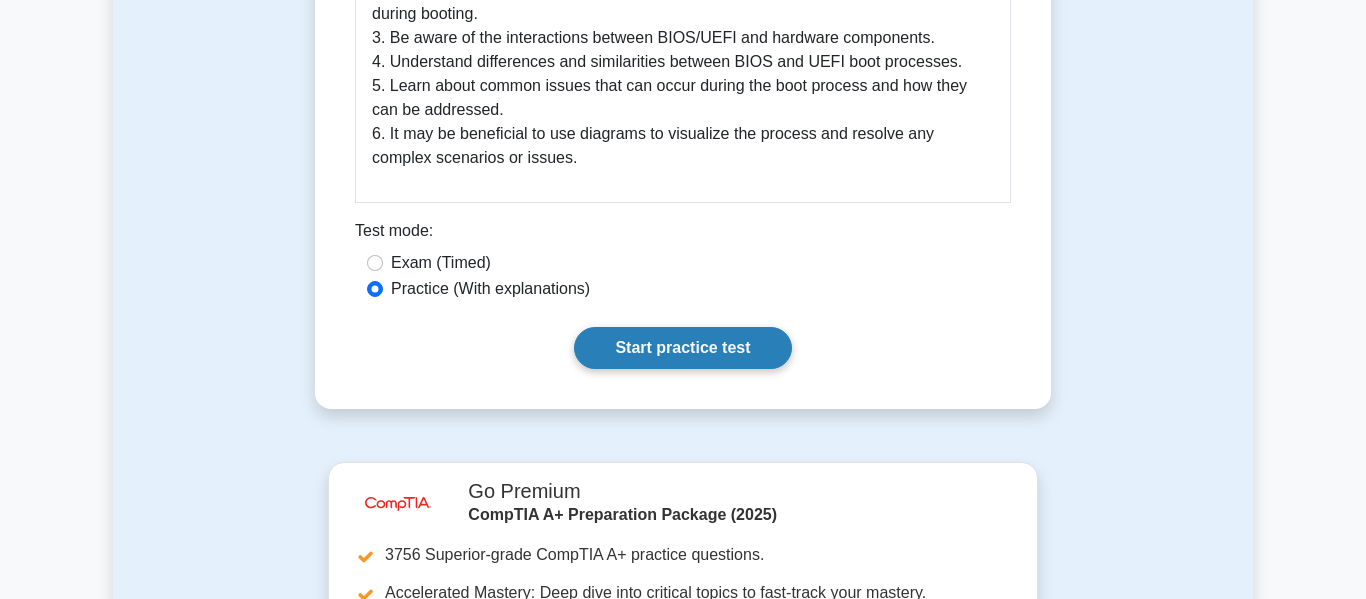 click on "Start practice test" at bounding box center [682, 348] 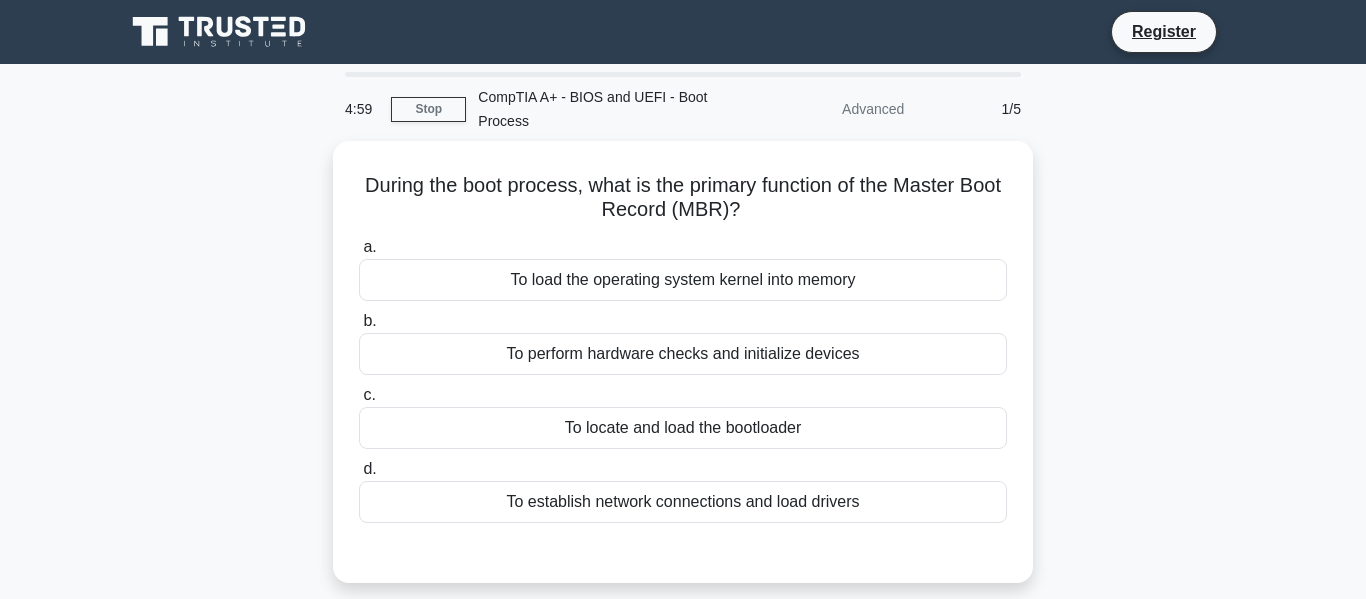 scroll, scrollTop: 0, scrollLeft: 0, axis: both 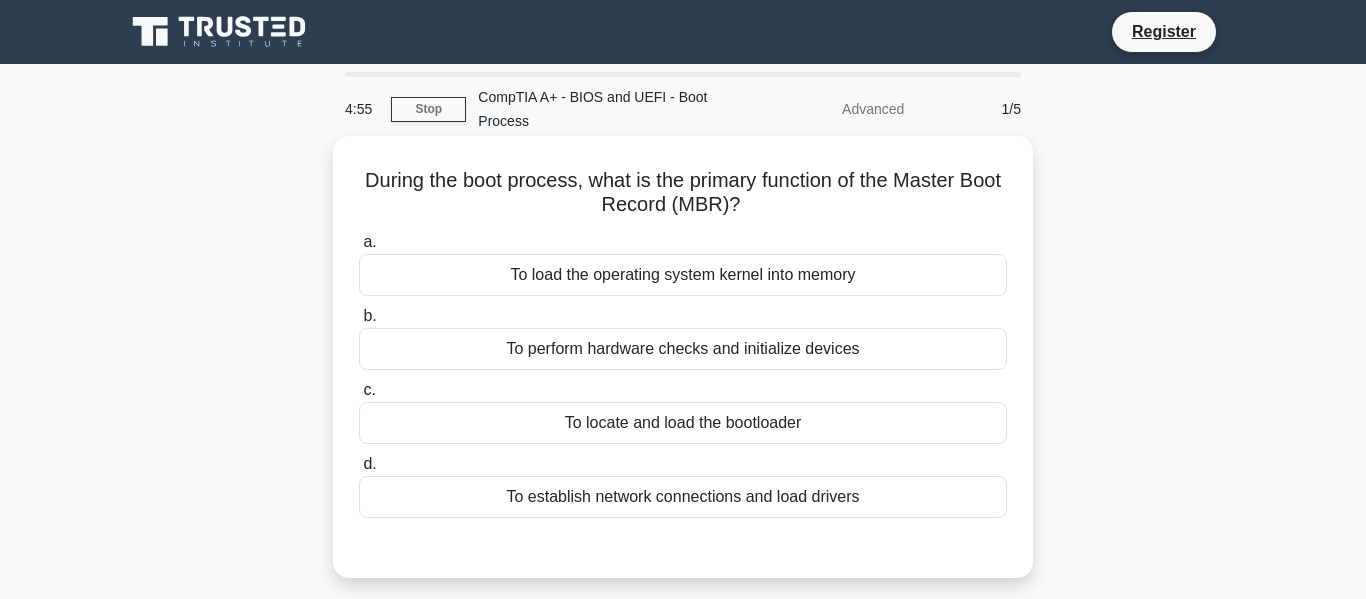 click on "To locate and load the bootloader" at bounding box center [683, 423] 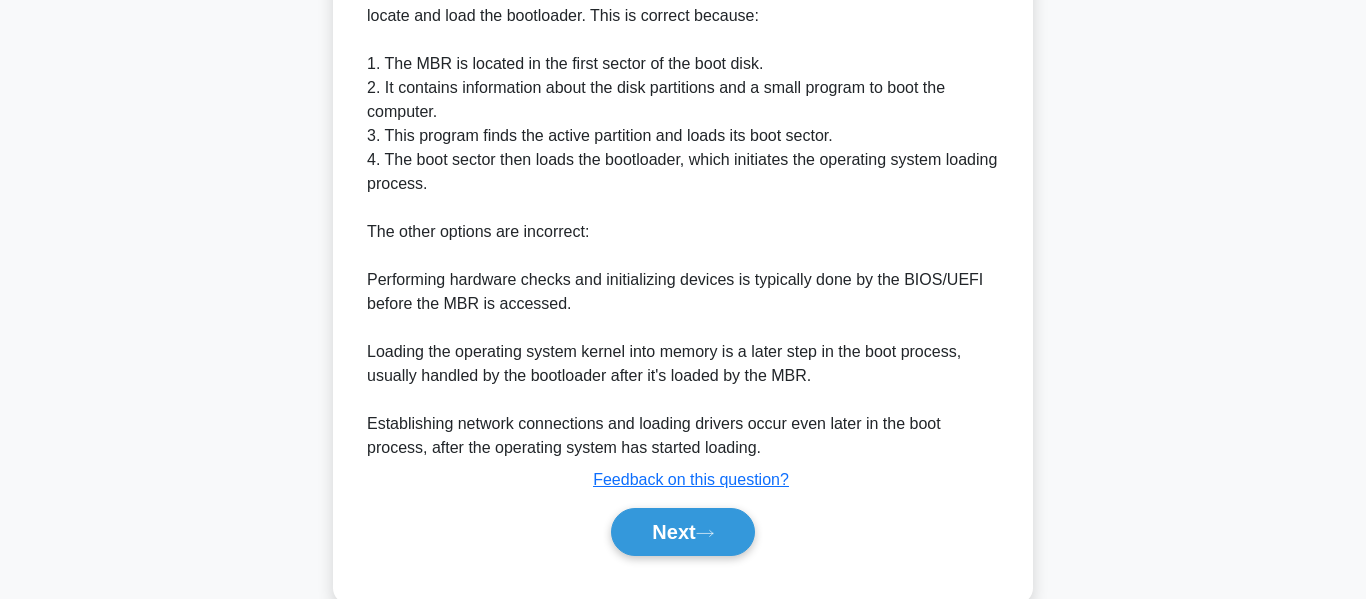 scroll, scrollTop: 659, scrollLeft: 0, axis: vertical 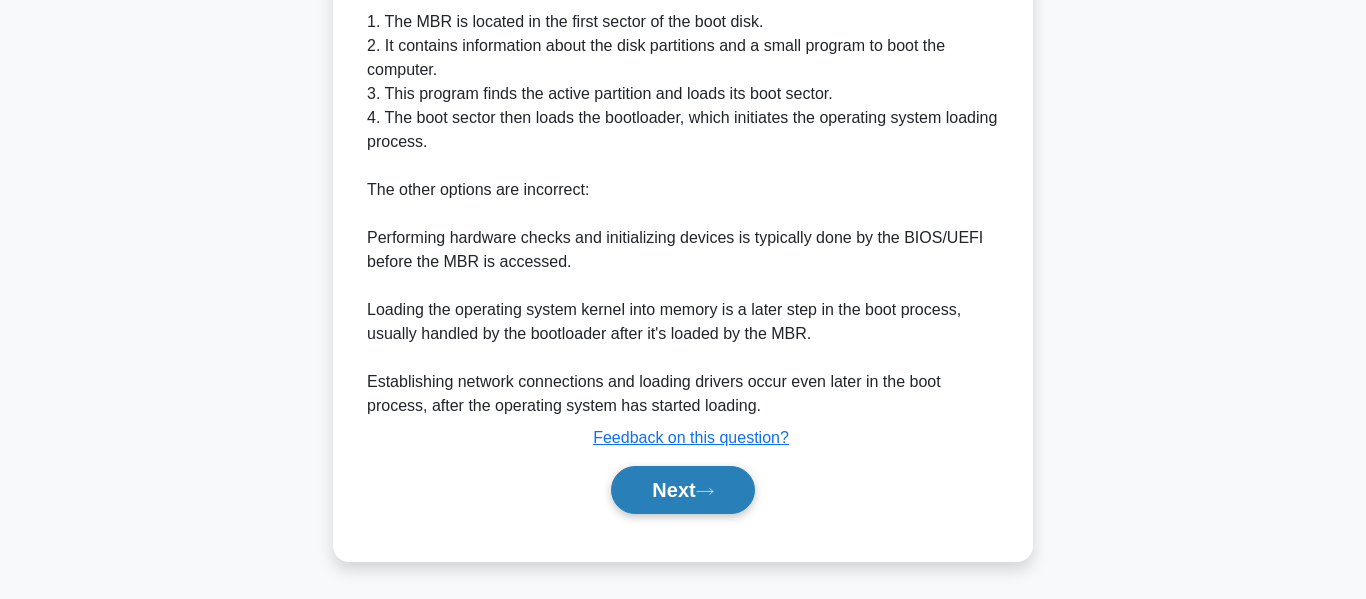 click on "Next" at bounding box center (682, 490) 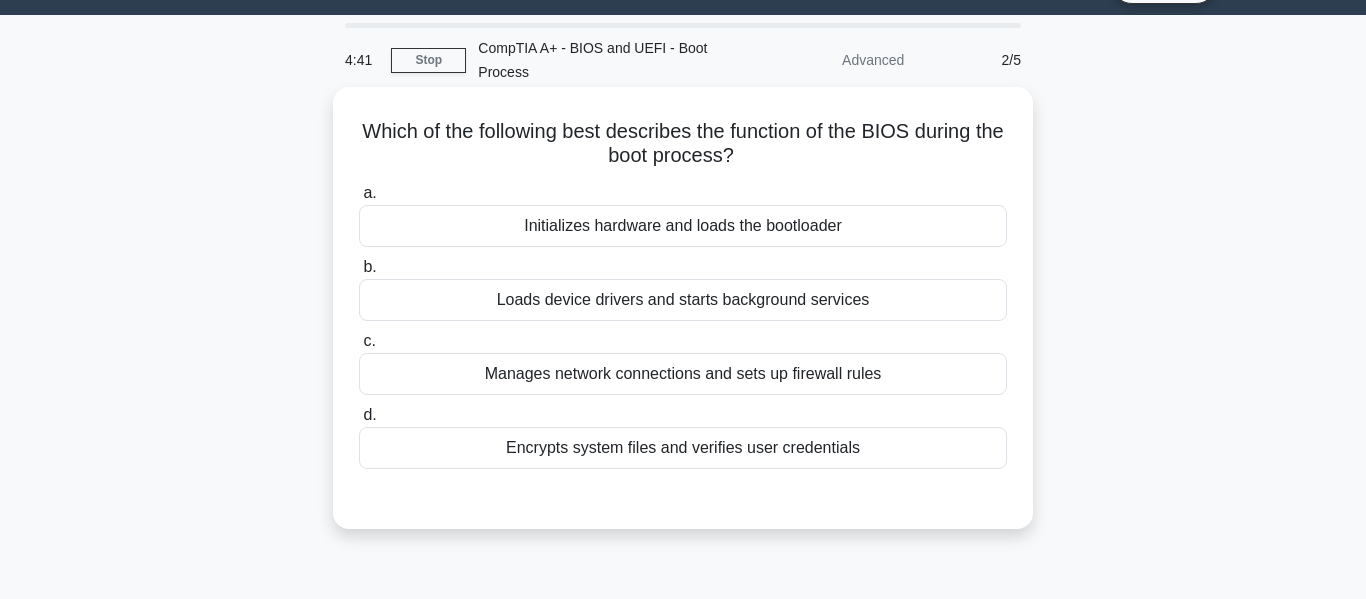 scroll, scrollTop: 47, scrollLeft: 0, axis: vertical 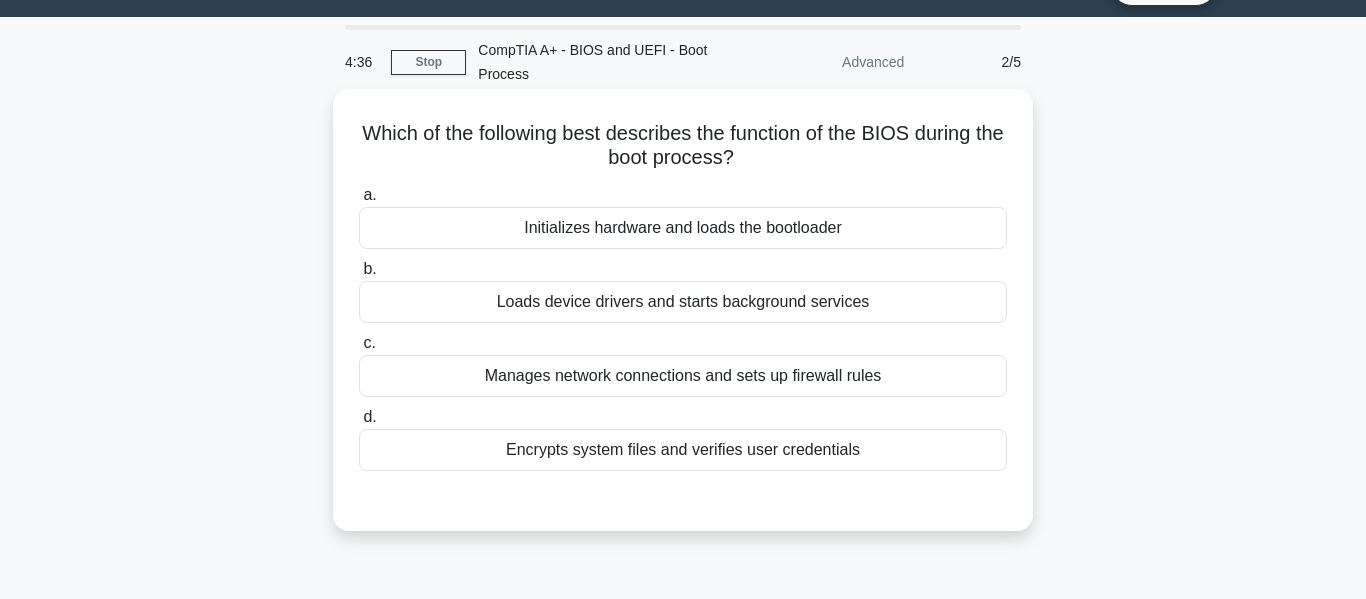click on "Initializes hardware and loads the bootloader" at bounding box center [683, 228] 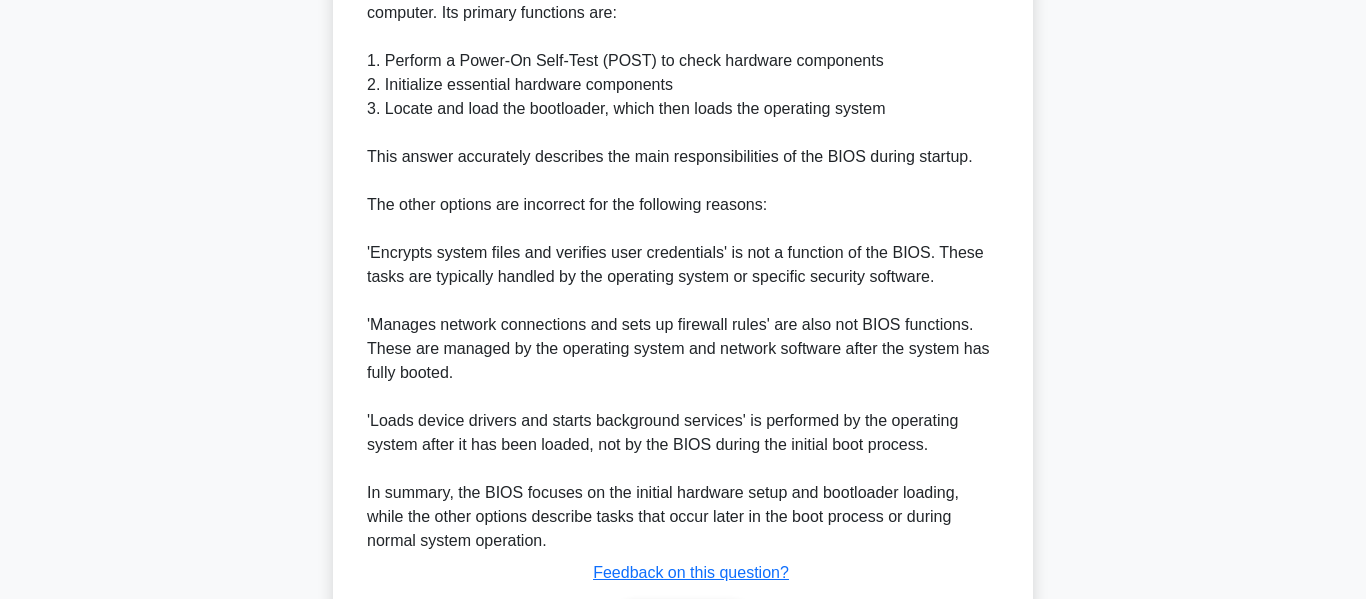 scroll, scrollTop: 803, scrollLeft: 0, axis: vertical 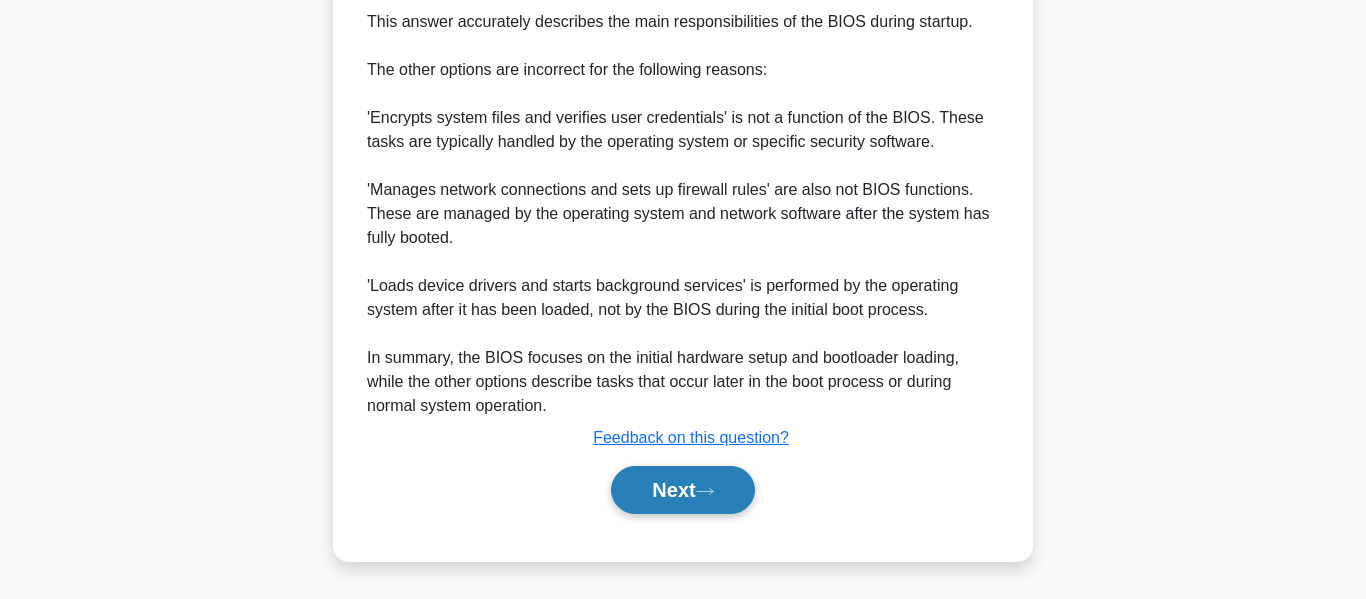 click on "Next" at bounding box center (682, 490) 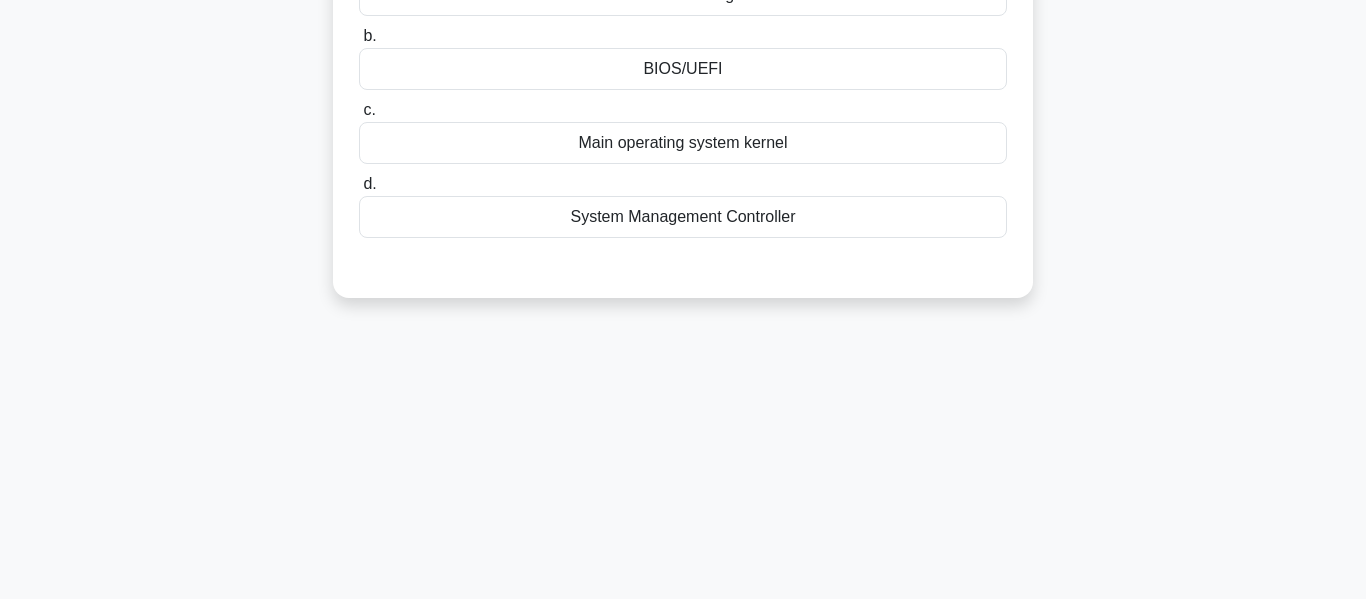 scroll, scrollTop: 0, scrollLeft: 0, axis: both 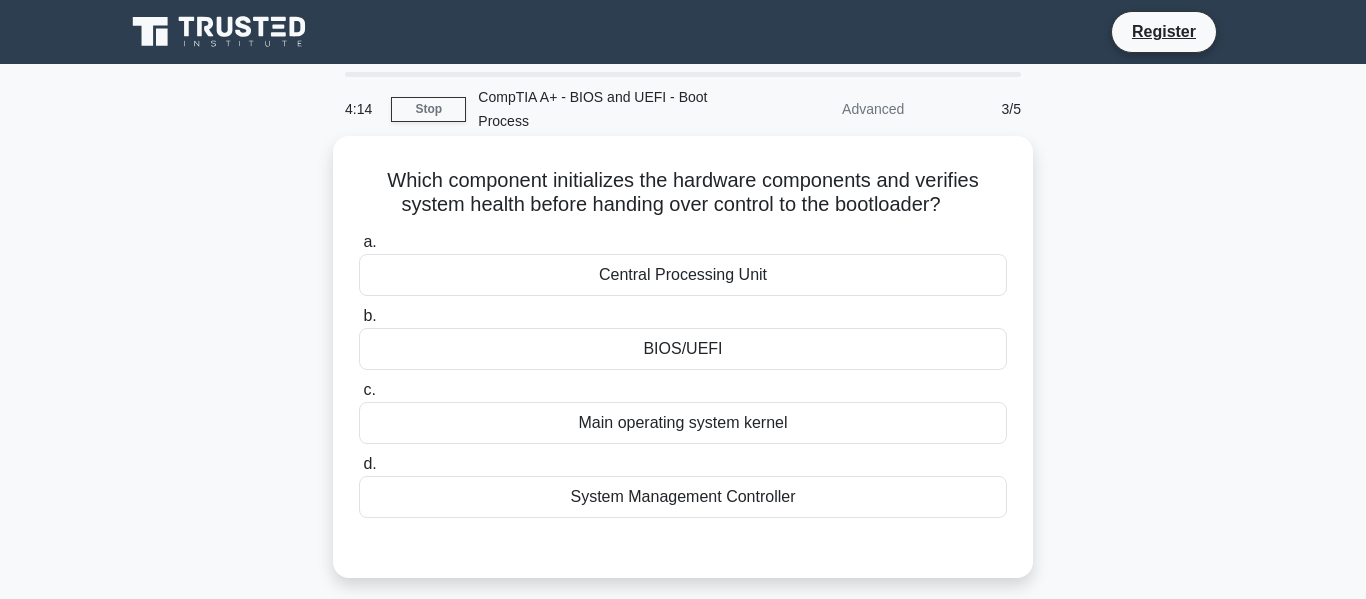 click on "BIOS/UEFI" at bounding box center (683, 349) 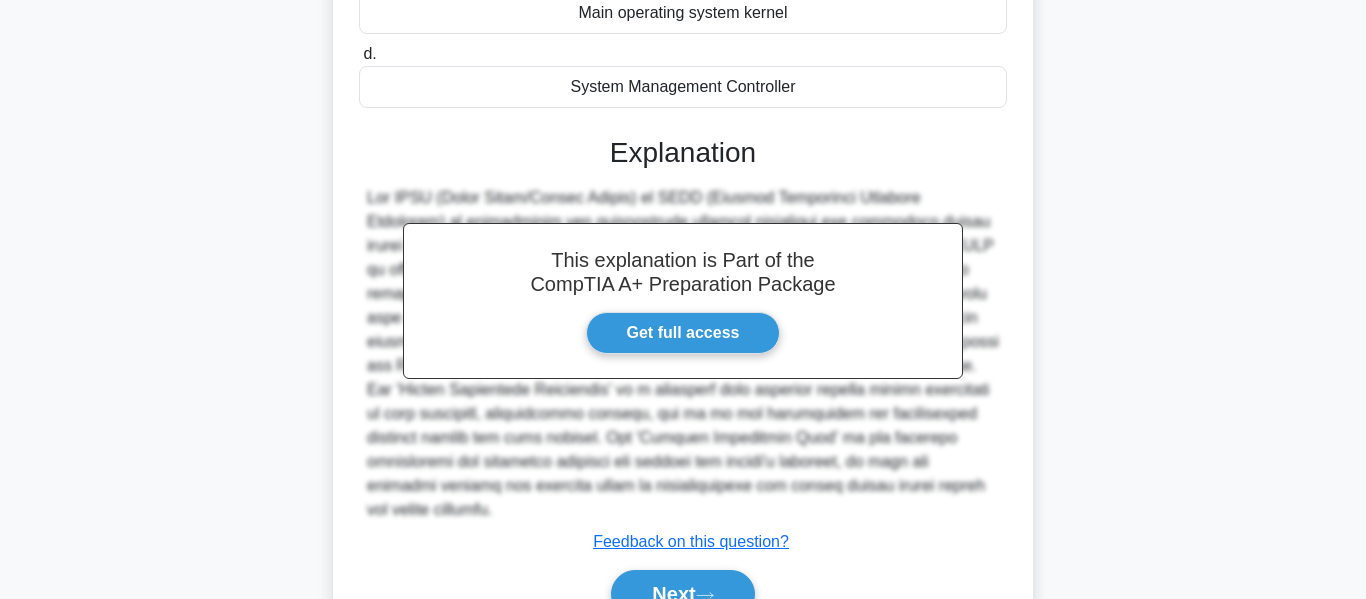 scroll, scrollTop: 450, scrollLeft: 0, axis: vertical 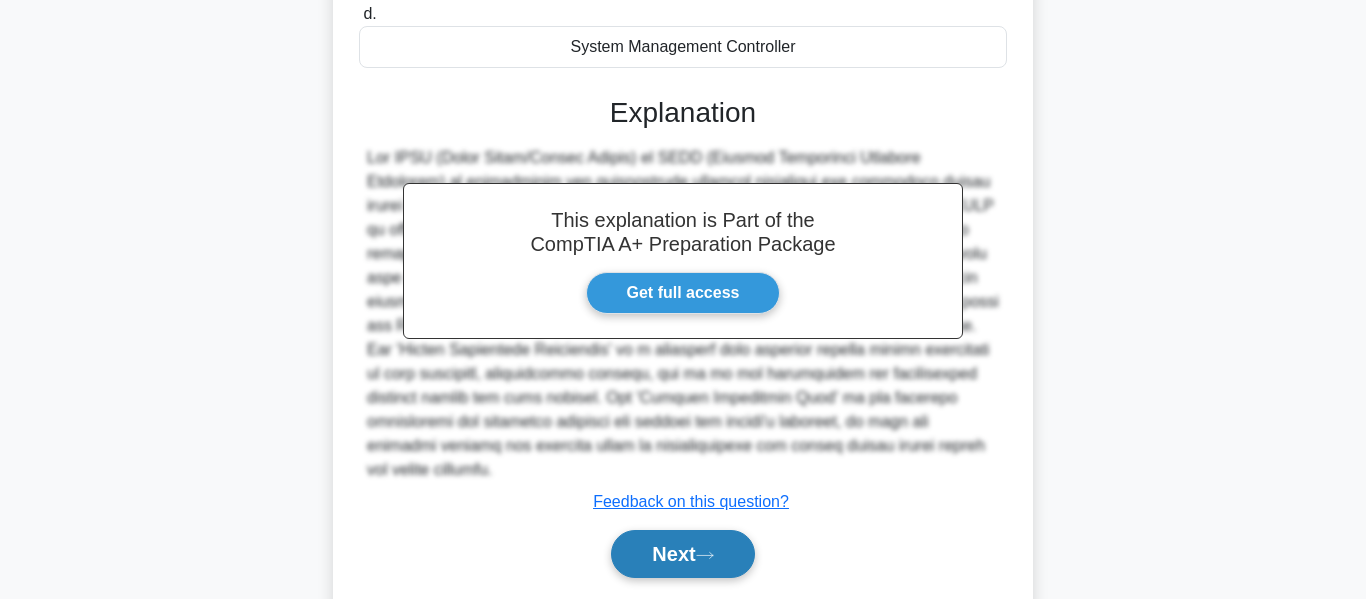 click 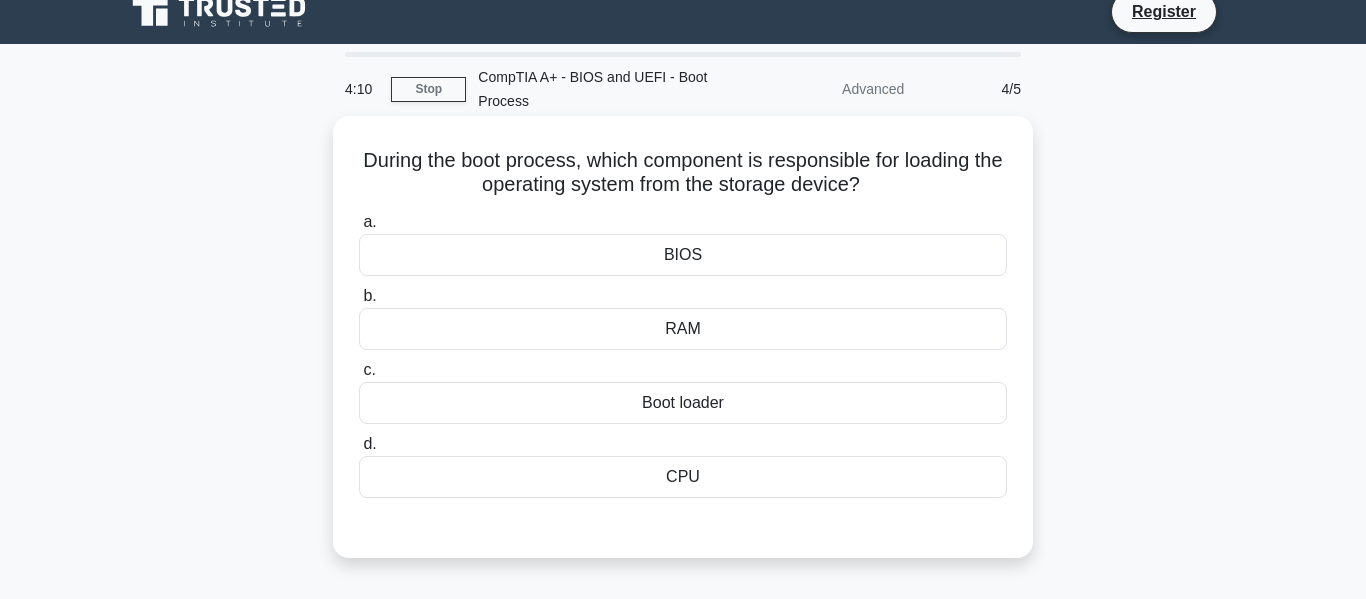 scroll, scrollTop: 0, scrollLeft: 0, axis: both 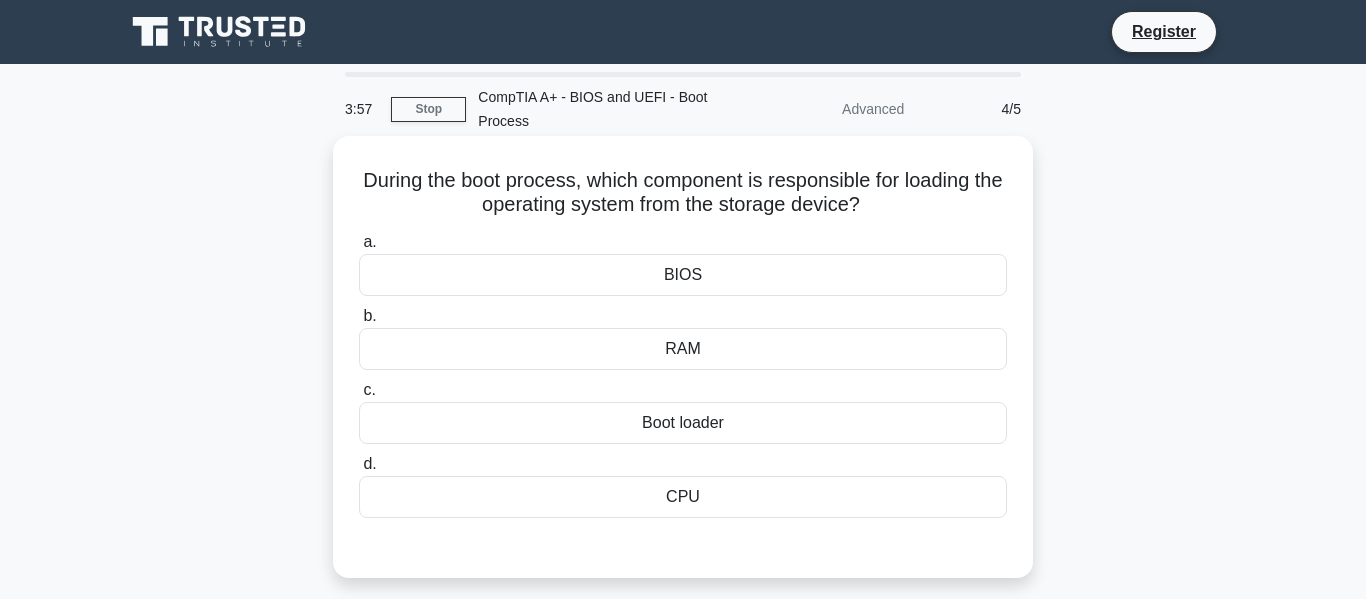 click on "Boot loader" at bounding box center [683, 423] 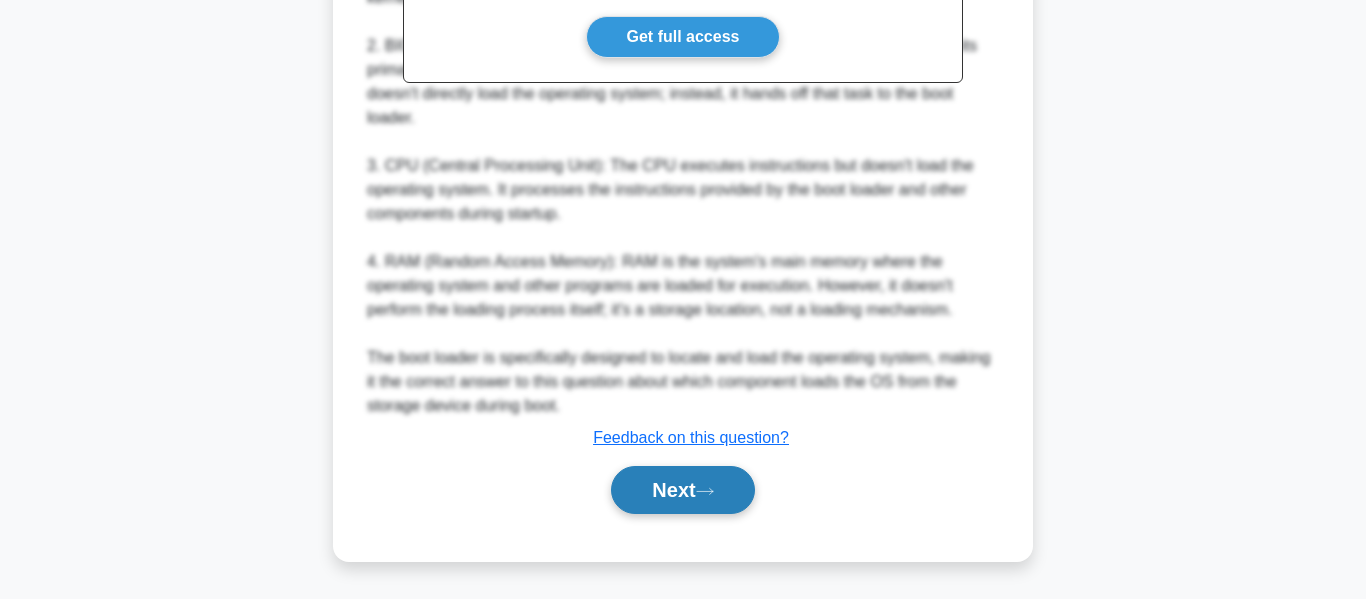 click on "Next" at bounding box center (682, 490) 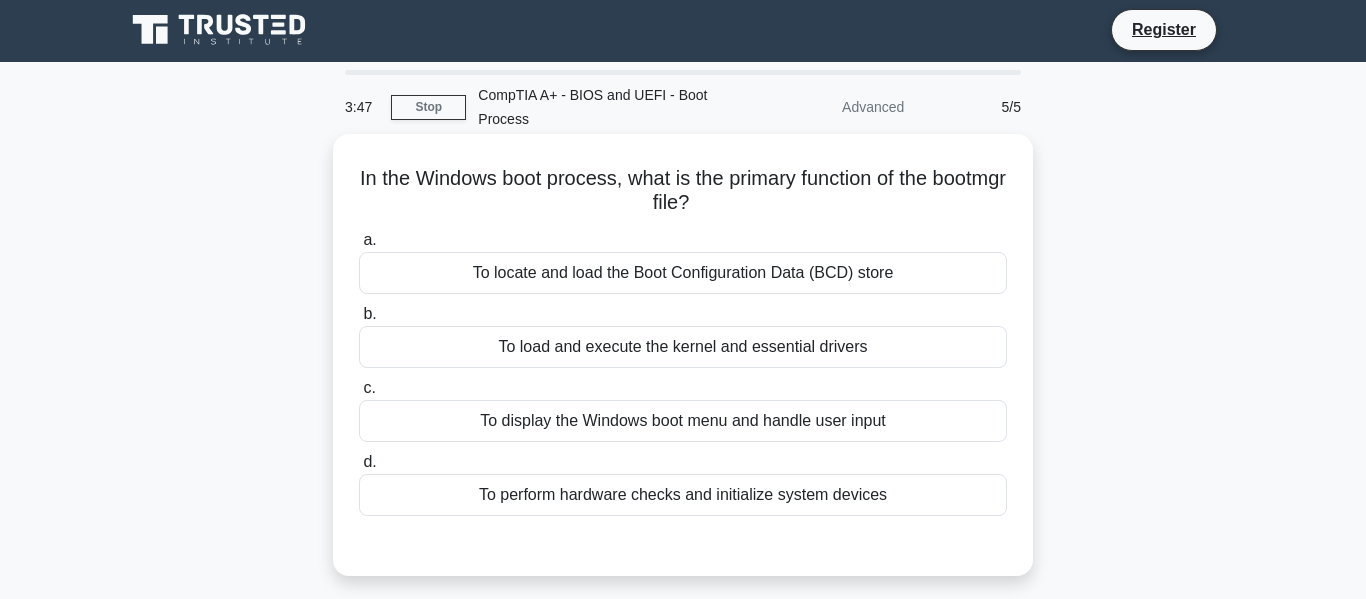 scroll, scrollTop: 0, scrollLeft: 0, axis: both 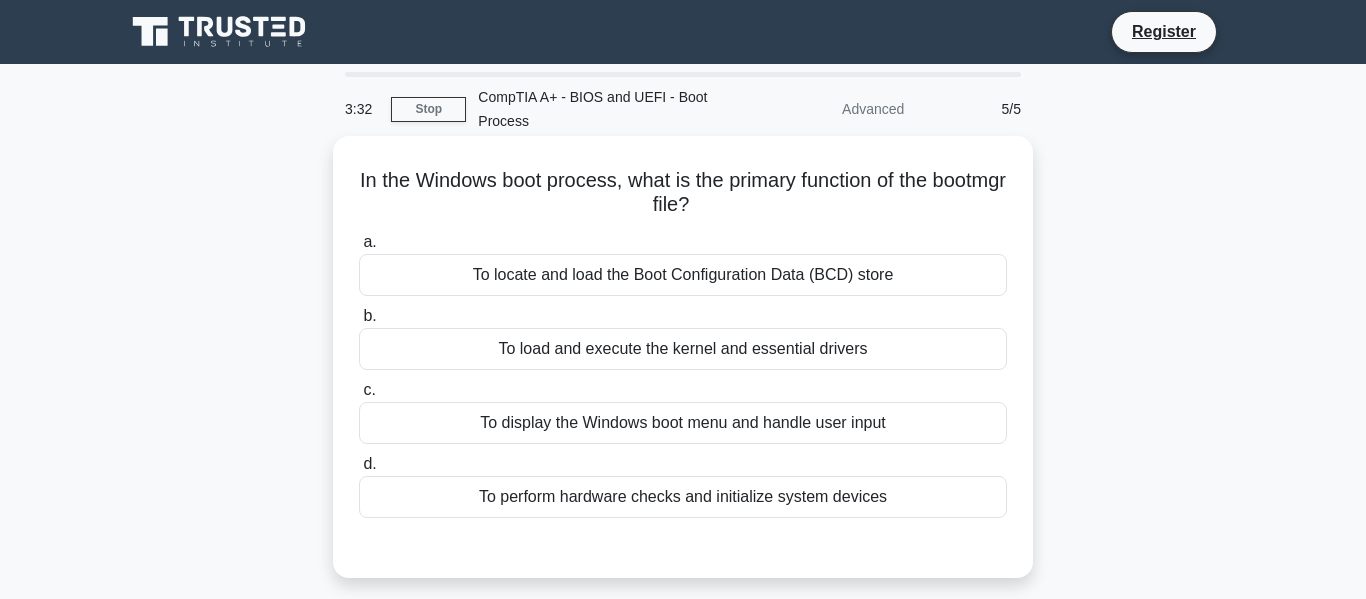 click on "To display the Windows boot menu and handle user input" at bounding box center (683, 423) 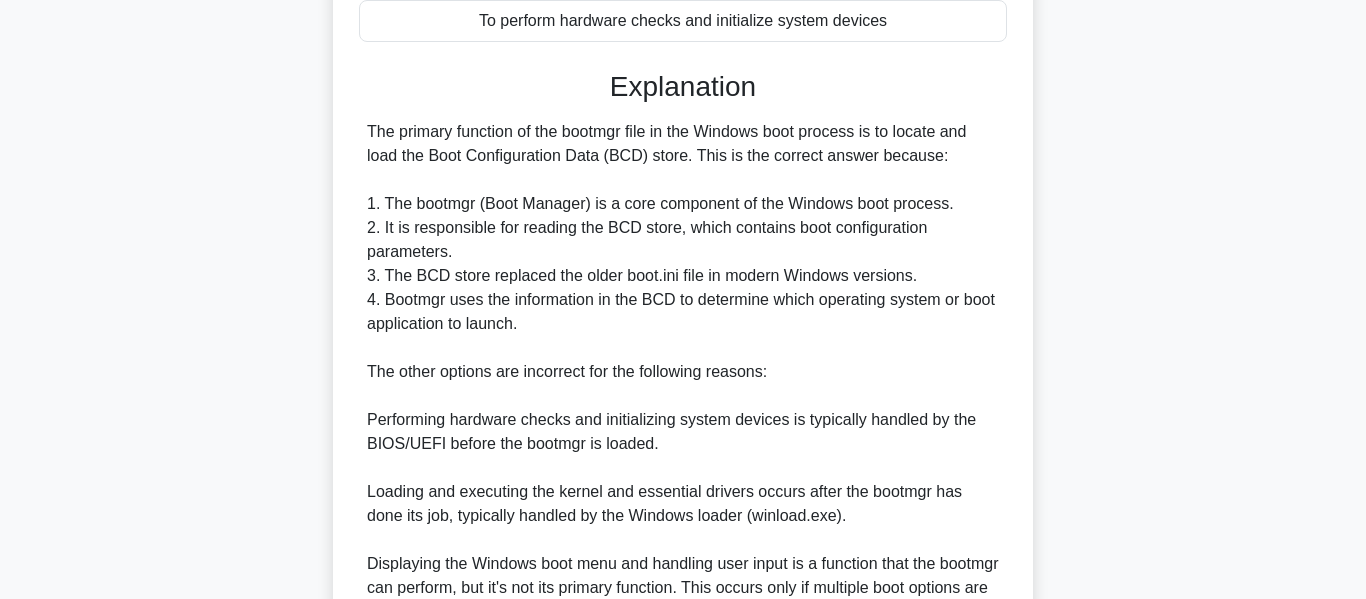 scroll, scrollTop: 476, scrollLeft: 0, axis: vertical 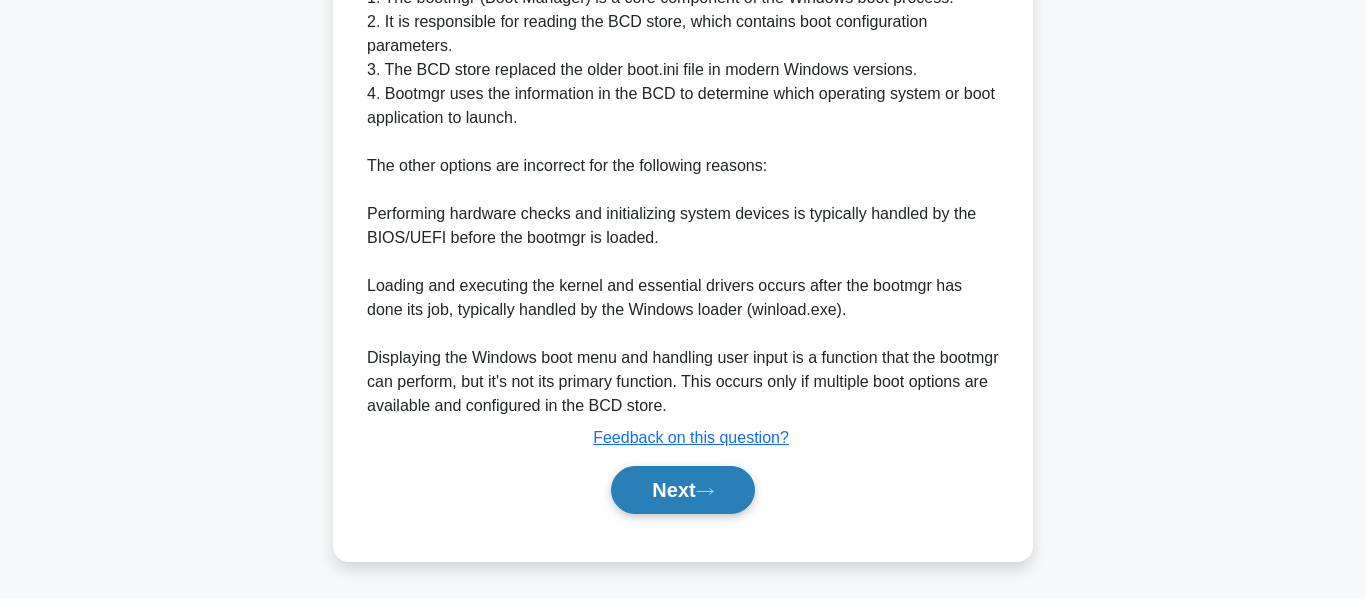 click on "Next" at bounding box center (682, 490) 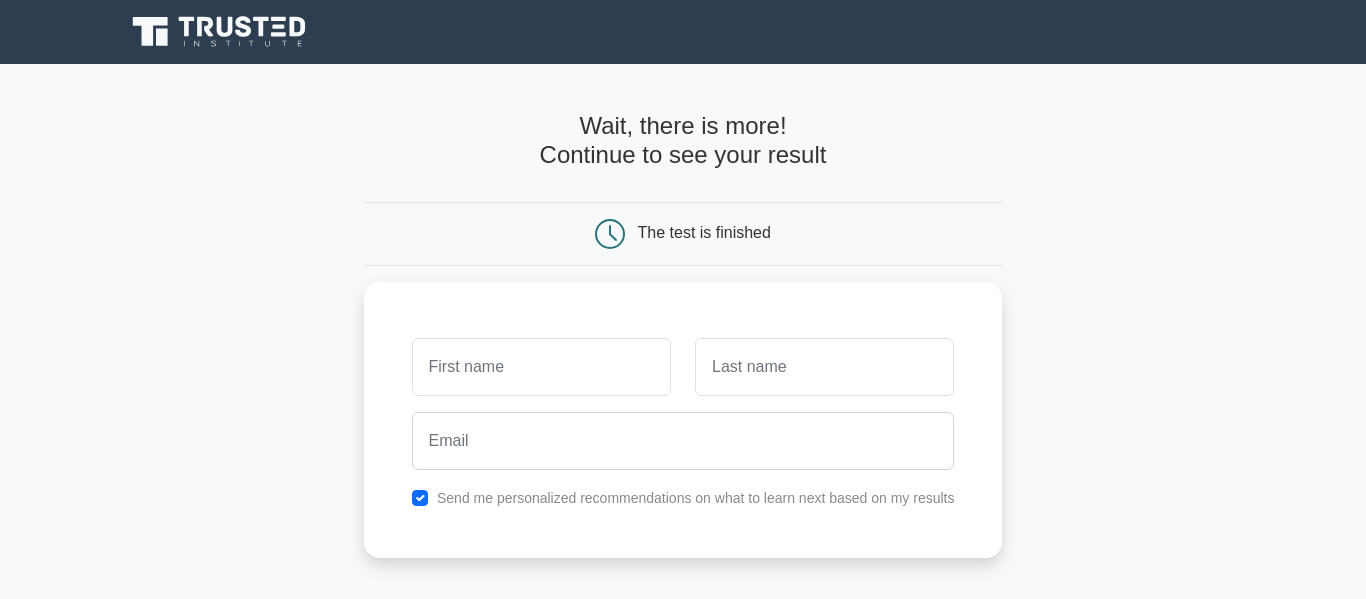 scroll, scrollTop: 0, scrollLeft: 0, axis: both 